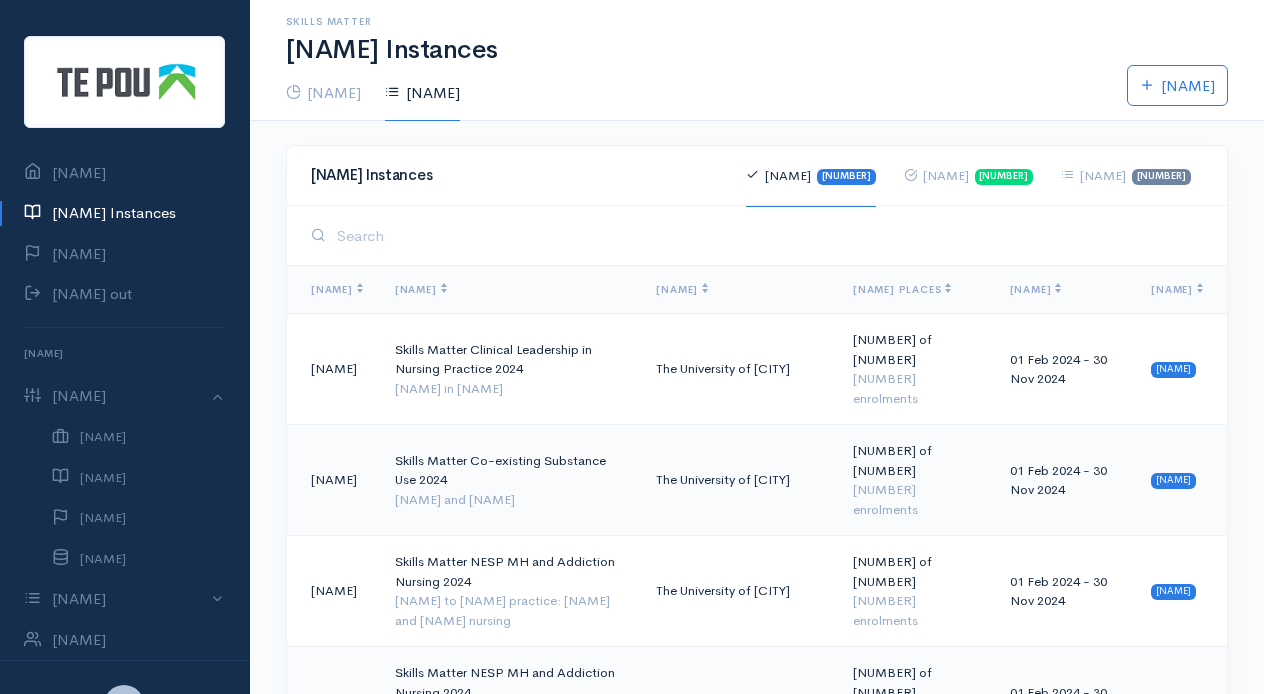 scroll, scrollTop: 0, scrollLeft: 0, axis: both 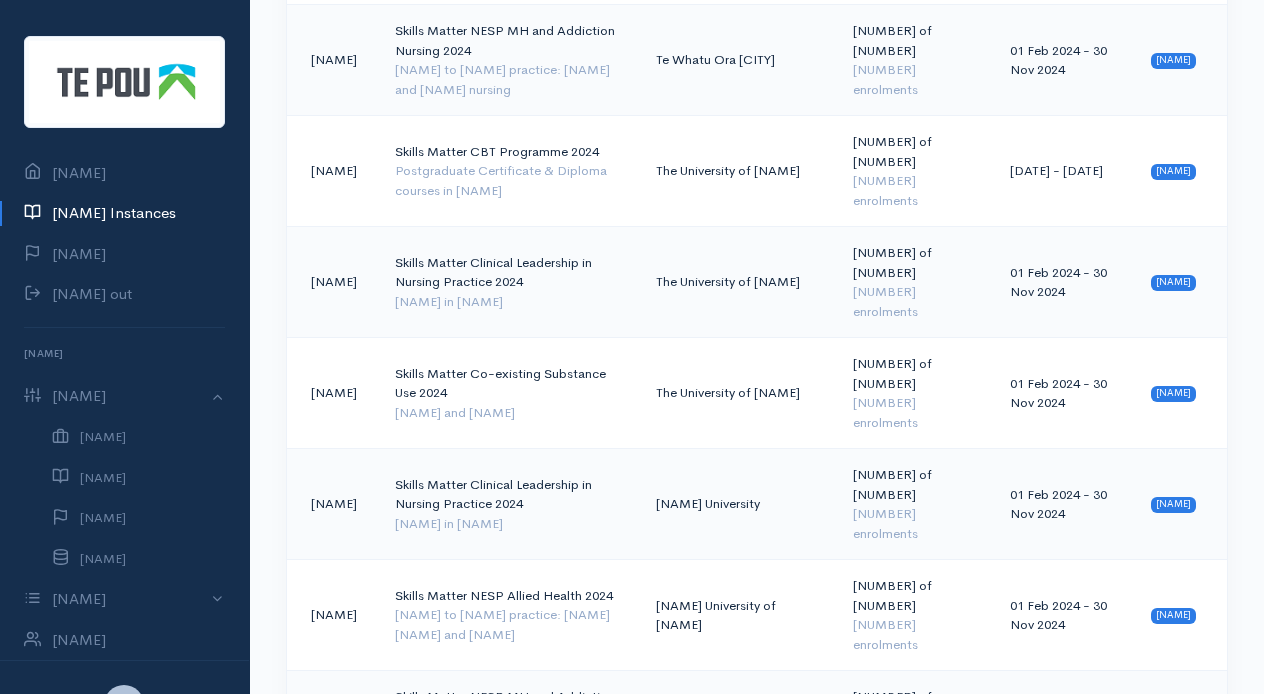click on "Postgraduate Certificate & Diploma courses in Cognitive Behaviour Therapy" at bounding box center (510, 180) 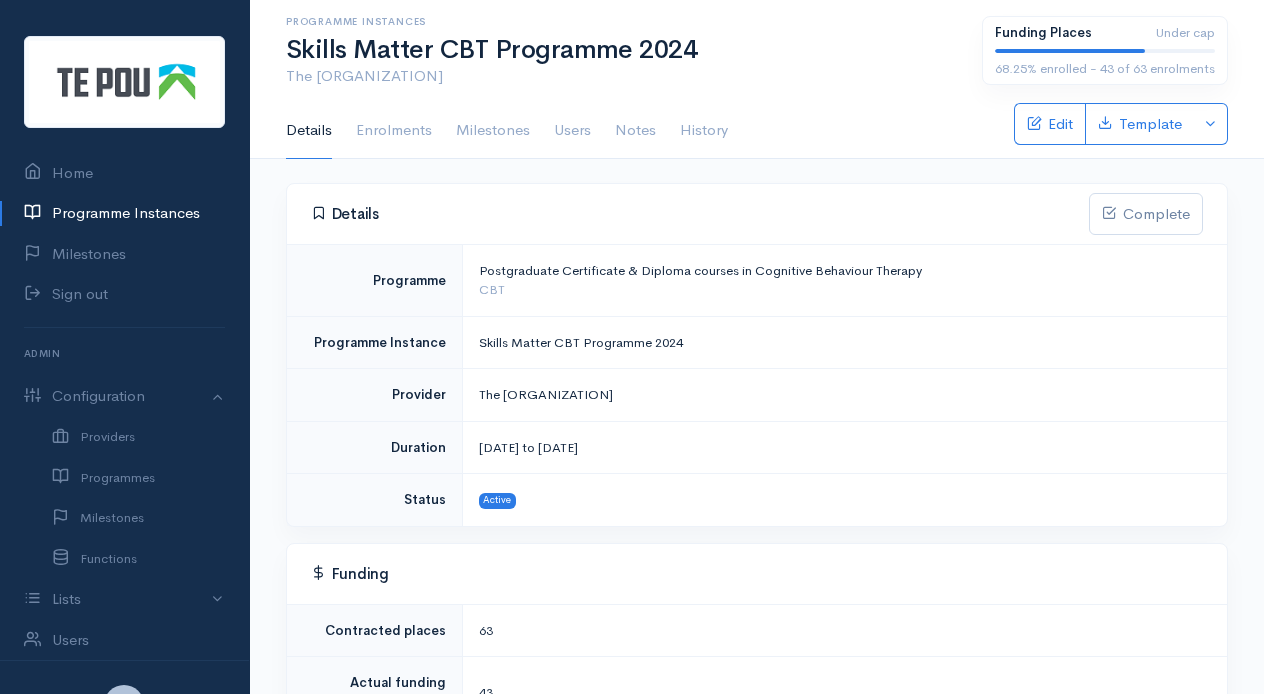 scroll, scrollTop: 0, scrollLeft: 0, axis: both 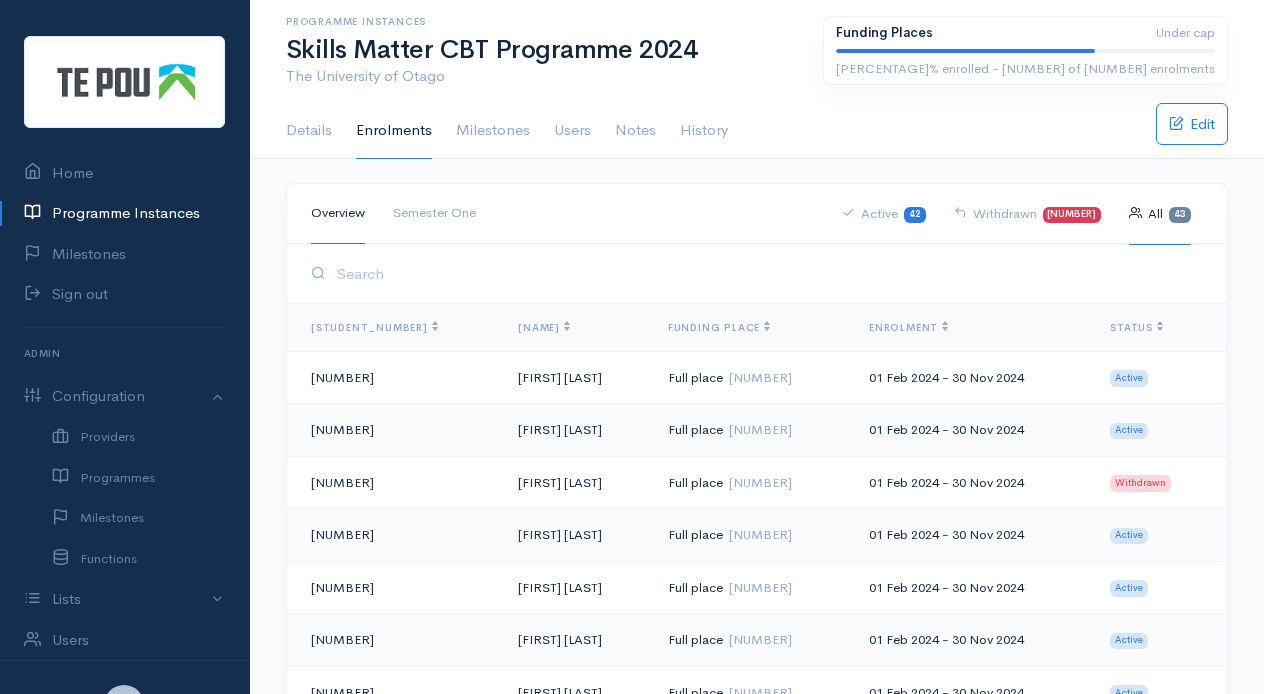click on "Semester One" at bounding box center (434, 213) 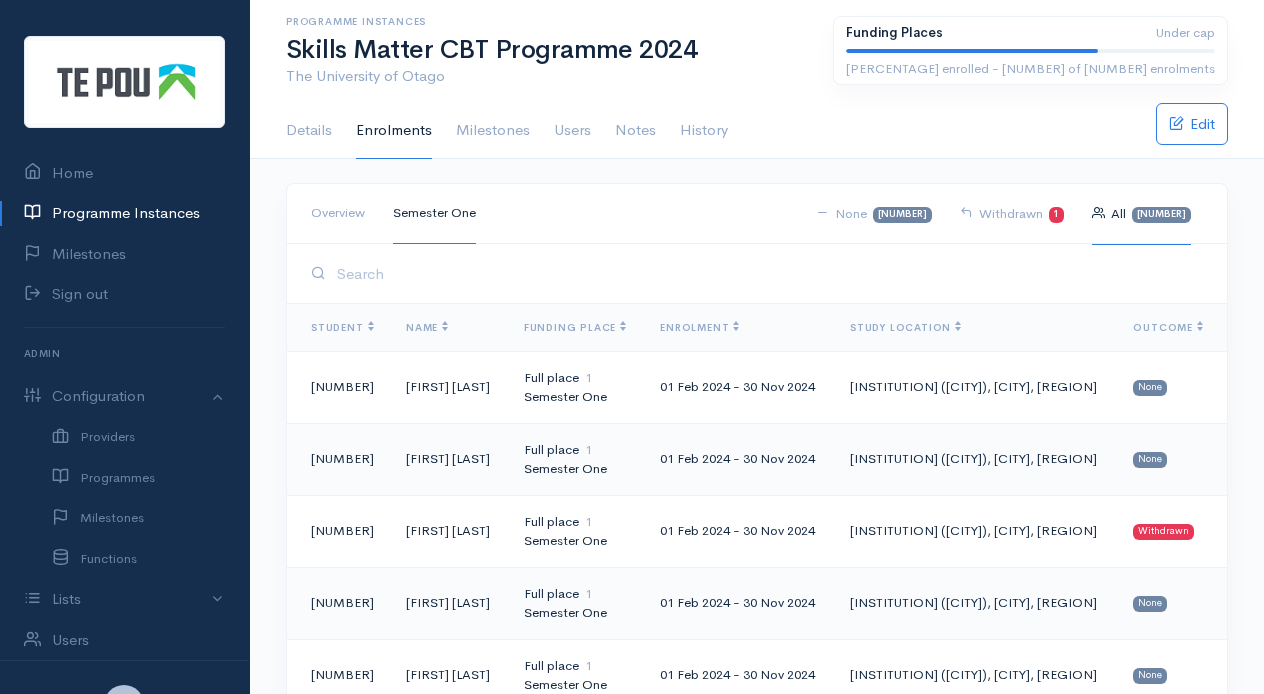 scroll, scrollTop: 0, scrollLeft: 0, axis: both 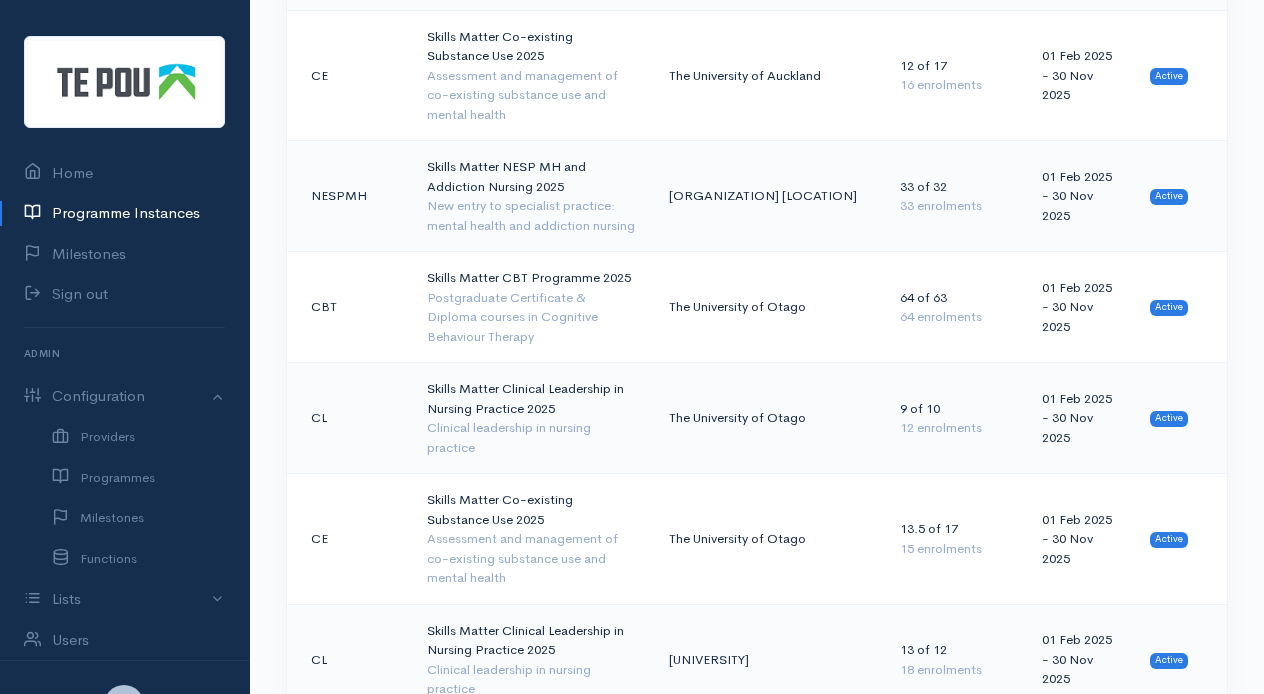 click on "Postgraduate Certificate & Diploma courses in Cognitive Behaviour Therapy" at bounding box center [532, 317] 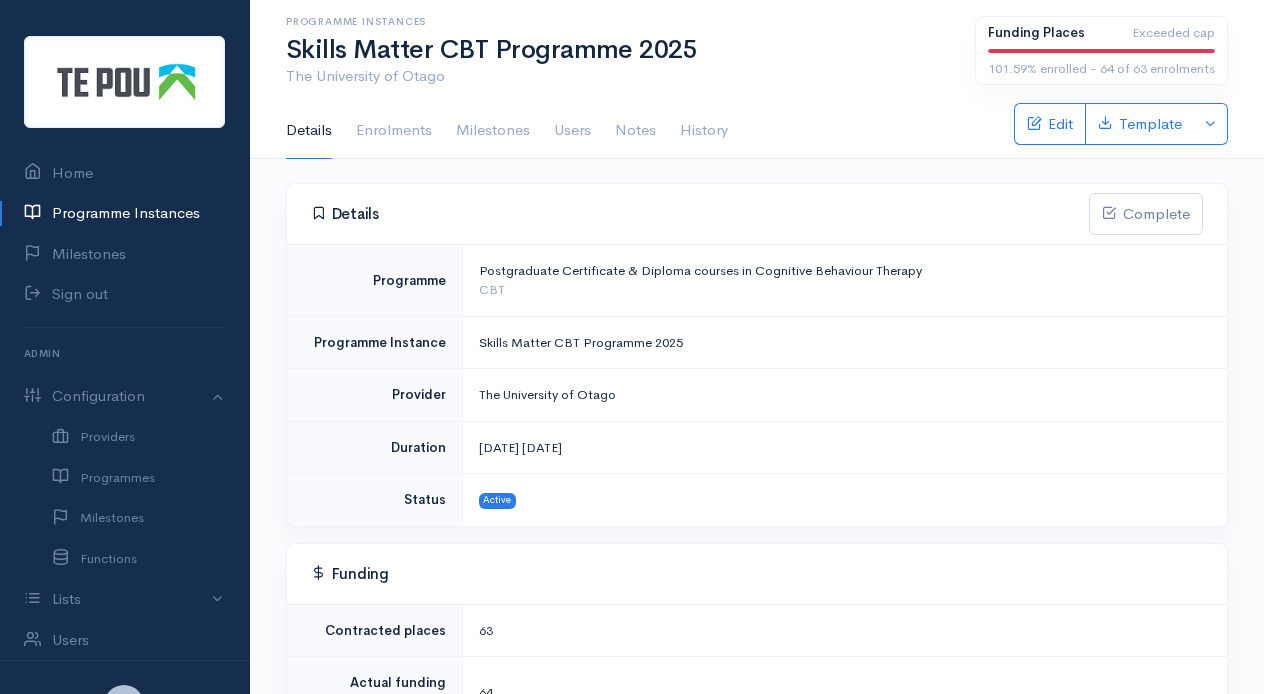 scroll, scrollTop: 0, scrollLeft: 0, axis: both 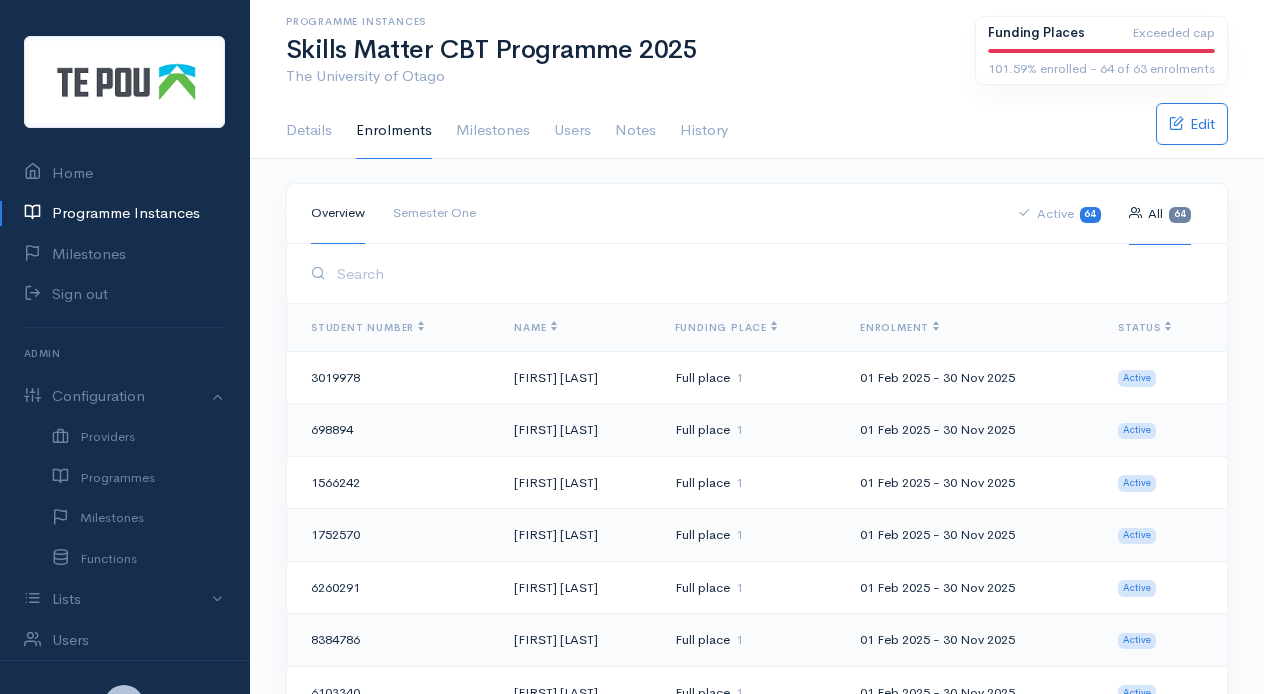 click on "Semester One" at bounding box center [434, 213] 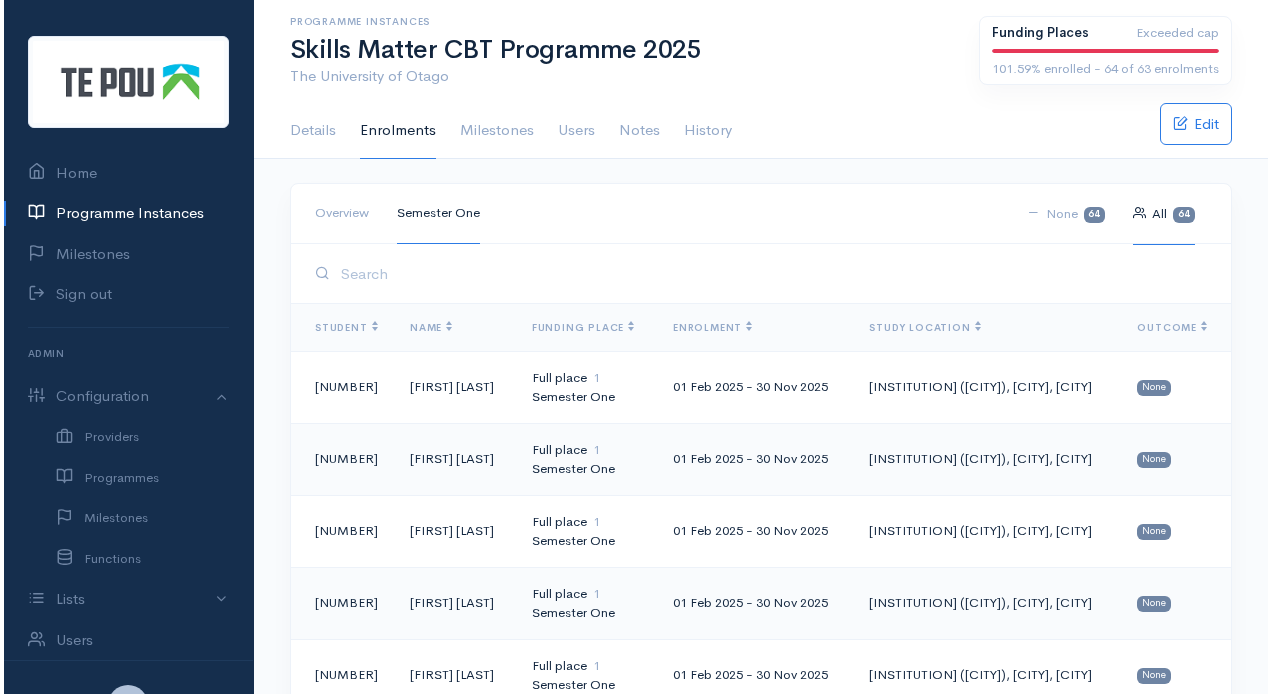 scroll, scrollTop: 0, scrollLeft: 0, axis: both 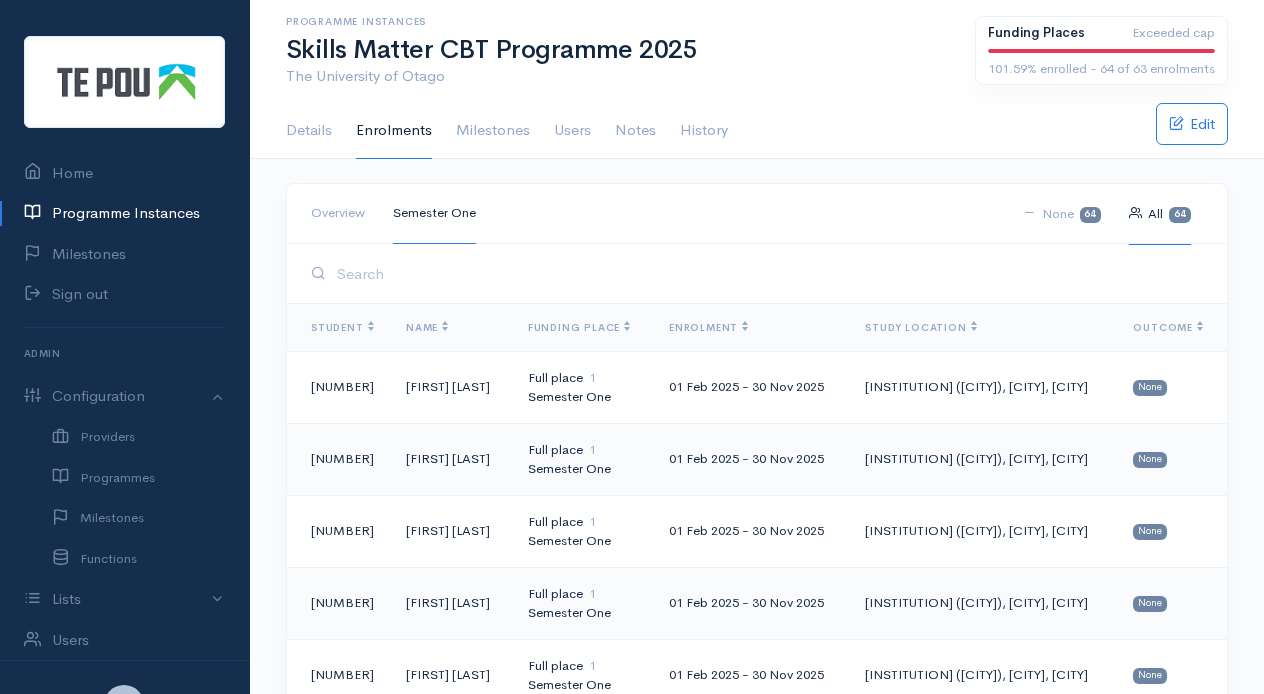 click at bounding box center [767, 273] 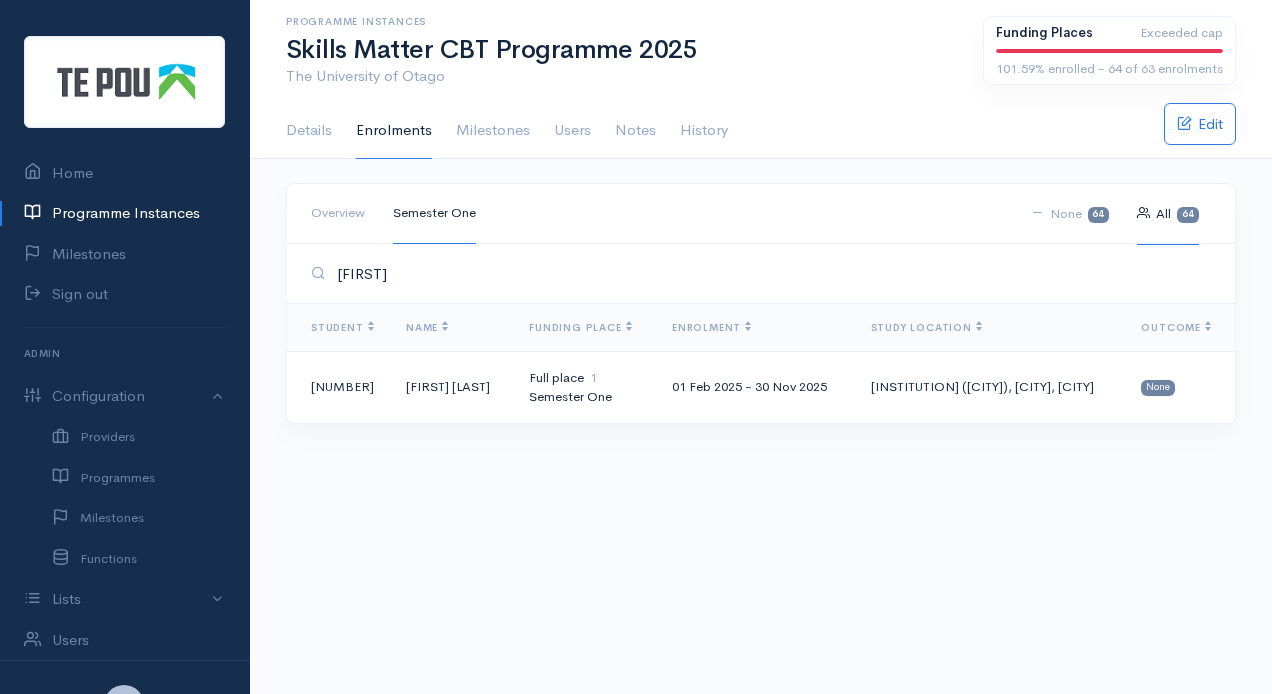 type on "[FIRST]" 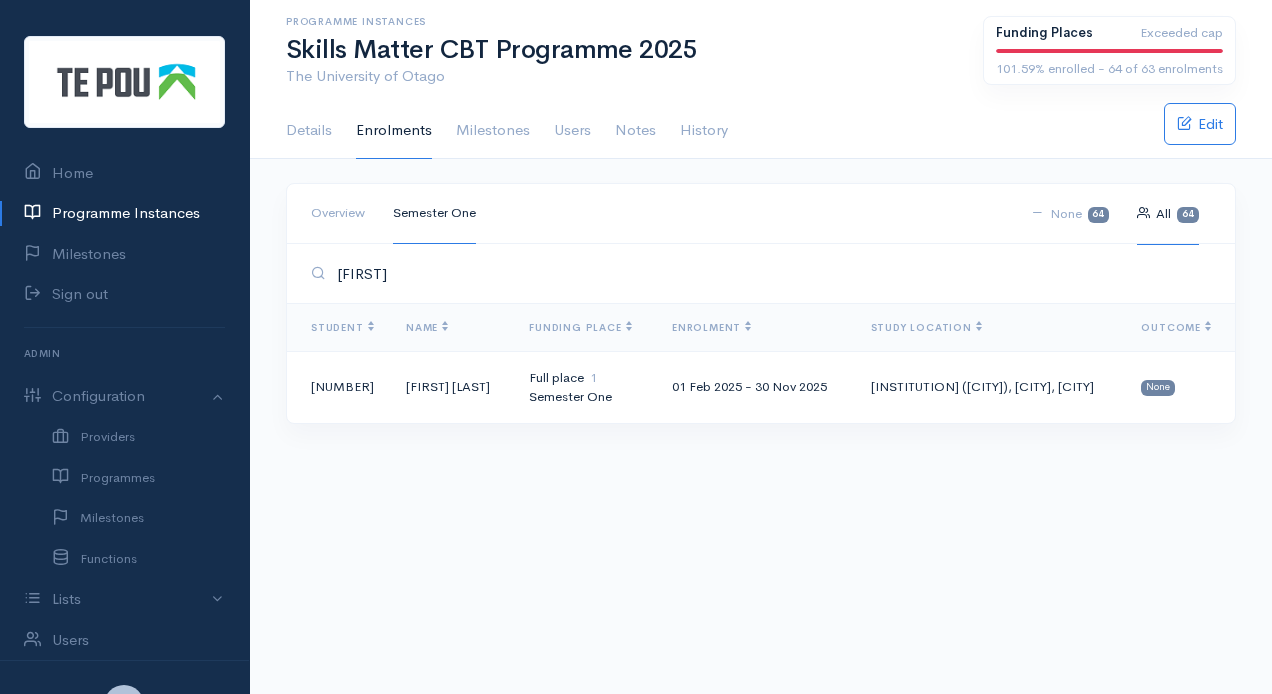 click on "[FIRST] [LAST]" at bounding box center (451, 387) 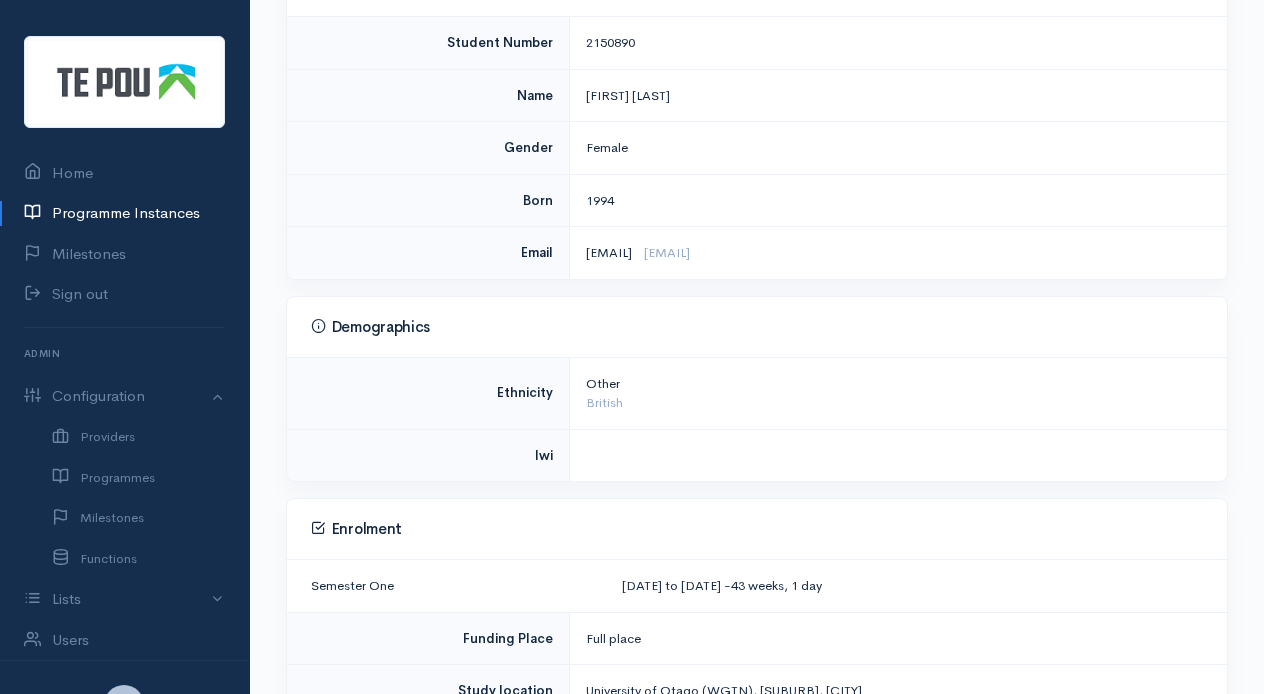 scroll, scrollTop: 332, scrollLeft: 0, axis: vertical 